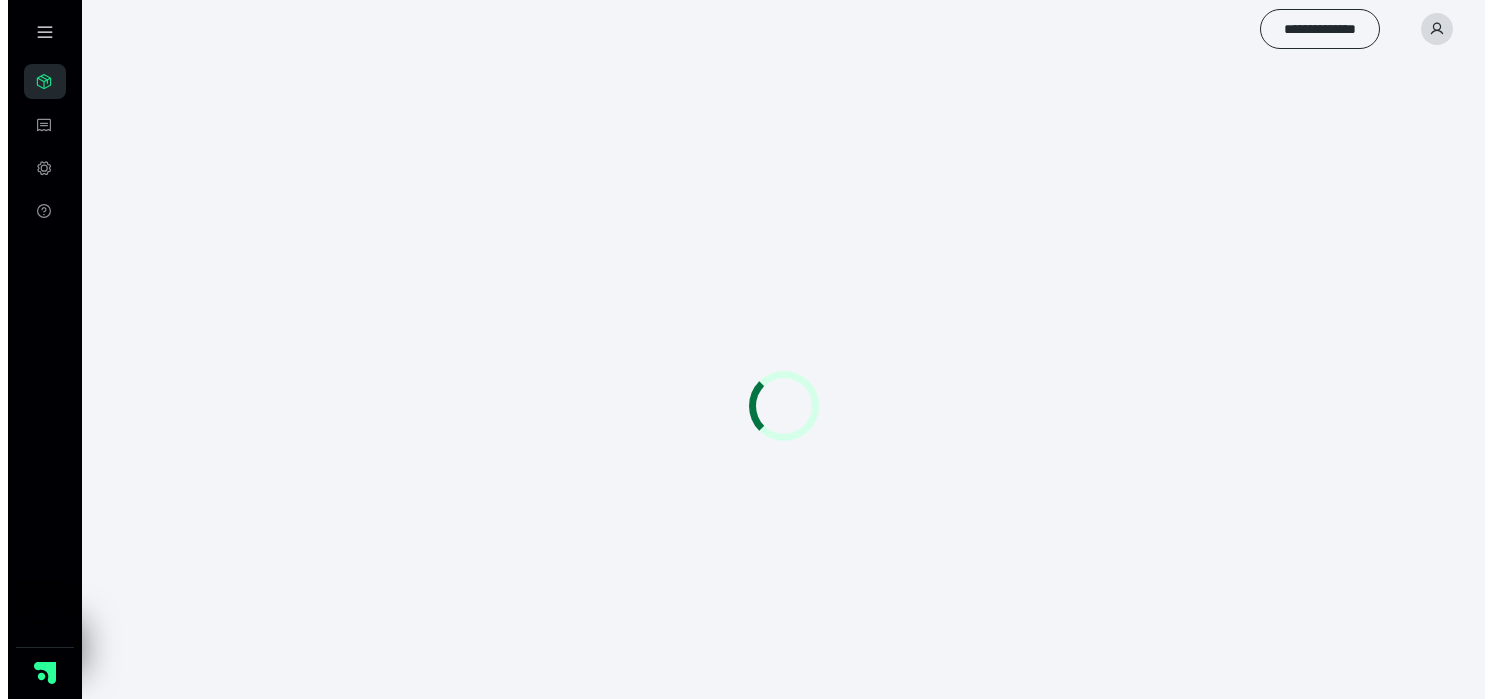 scroll, scrollTop: 0, scrollLeft: 0, axis: both 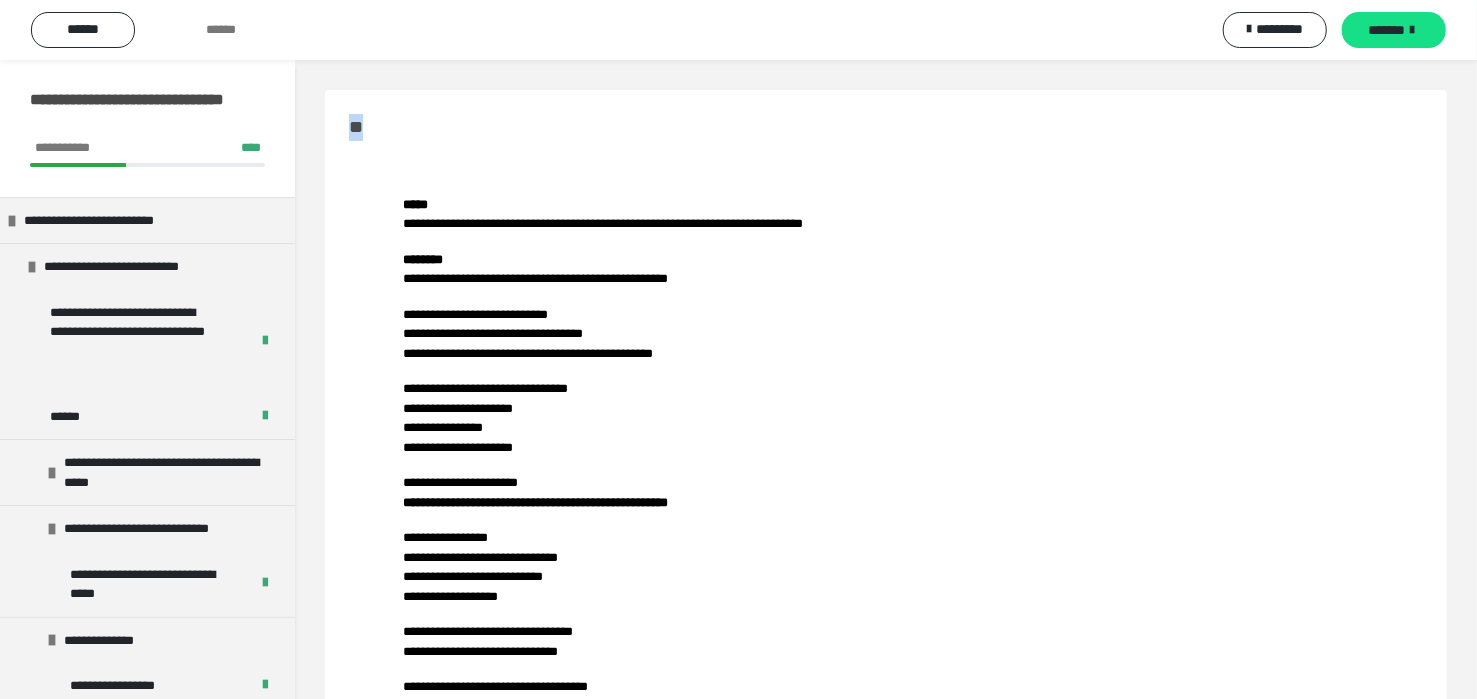 drag, startPoint x: 301, startPoint y: 164, endPoint x: 292, endPoint y: 184, distance: 21.931713 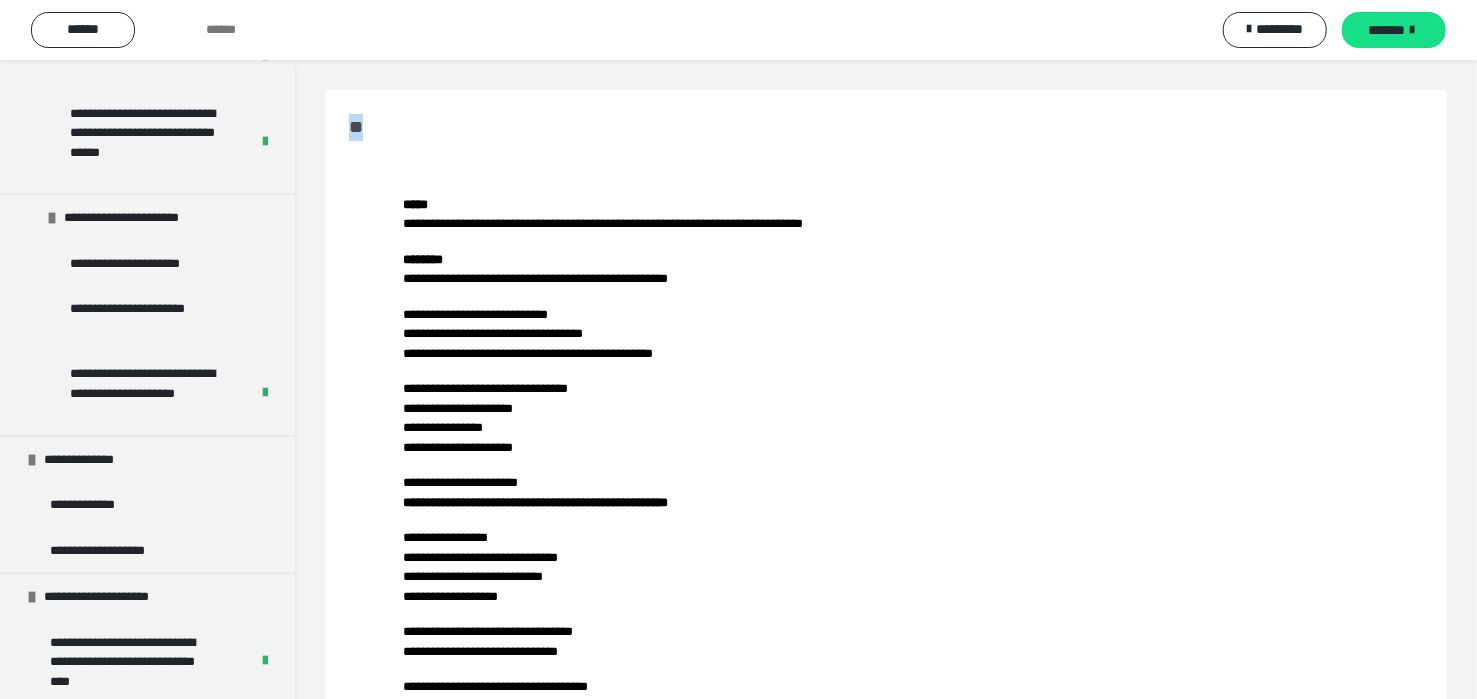 scroll, scrollTop: 762, scrollLeft: 0, axis: vertical 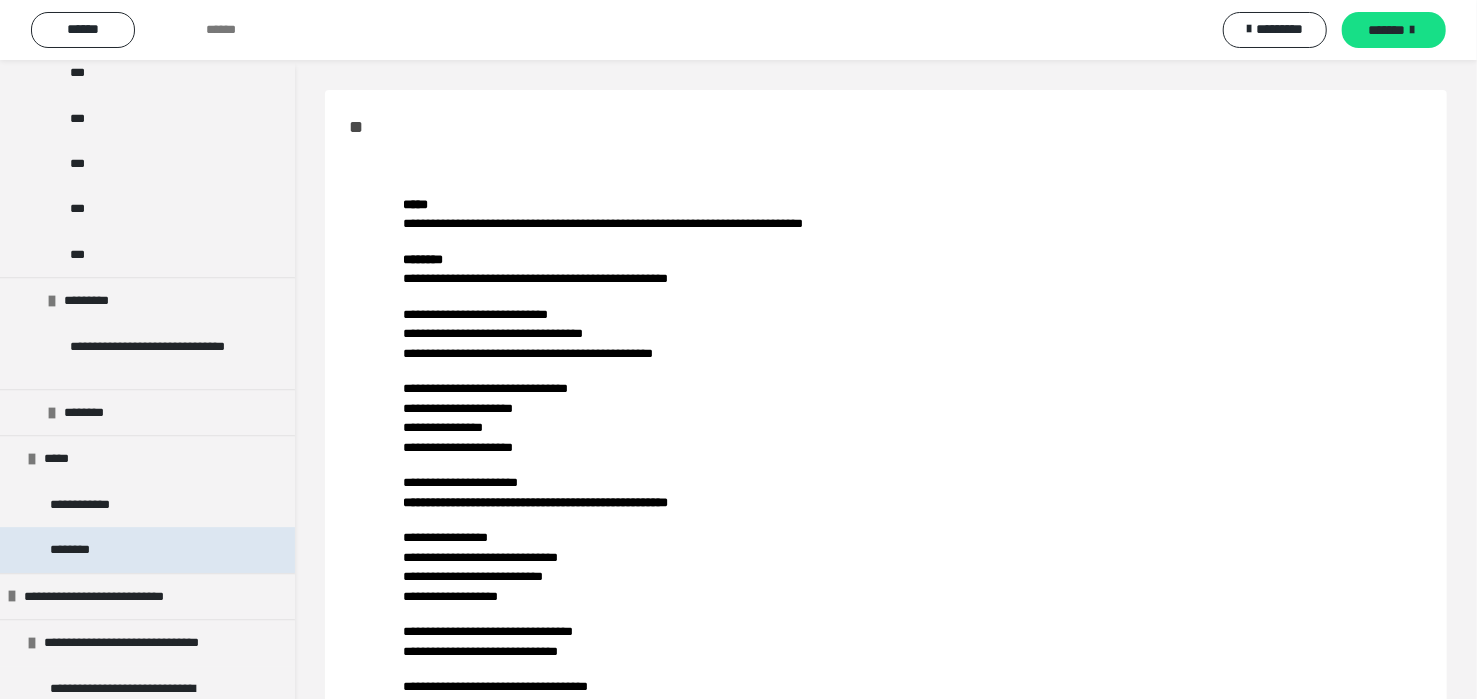 click on "********" at bounding box center (147, 549) 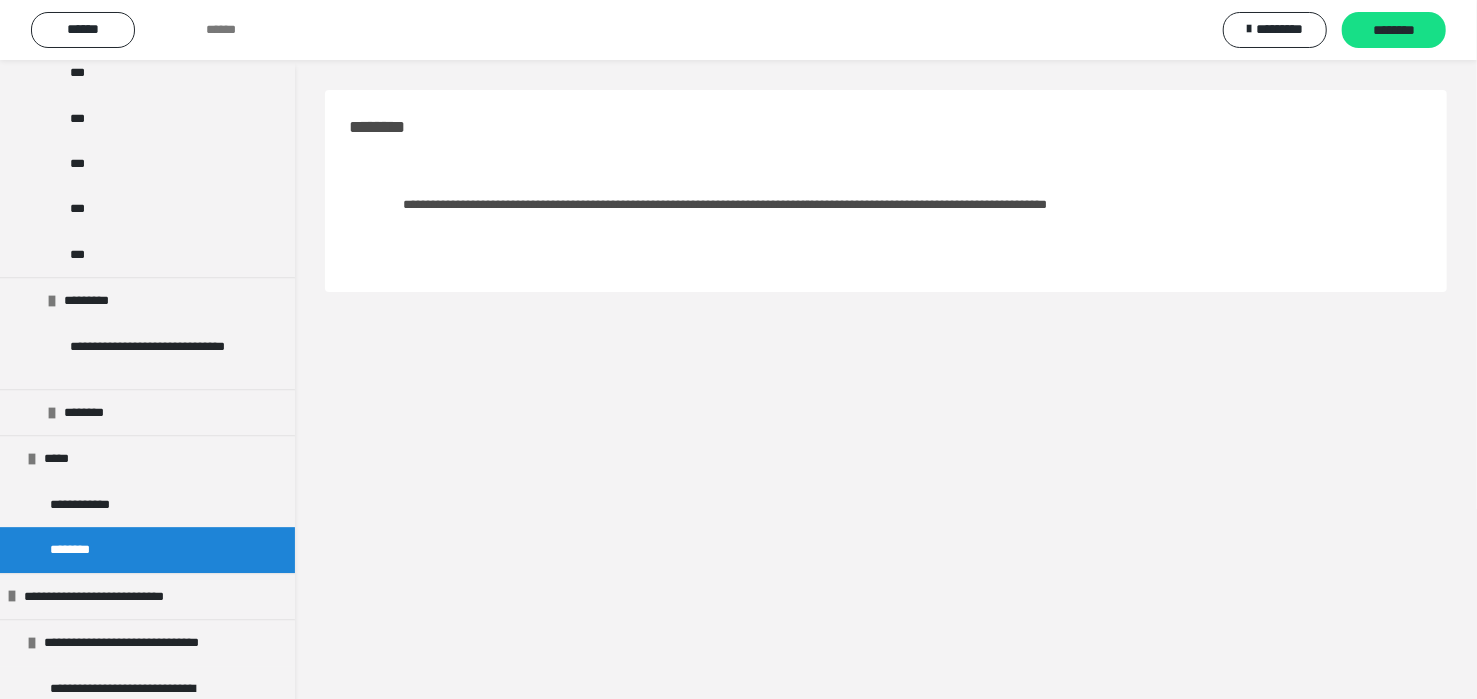 click on "**********" at bounding box center [725, 204] 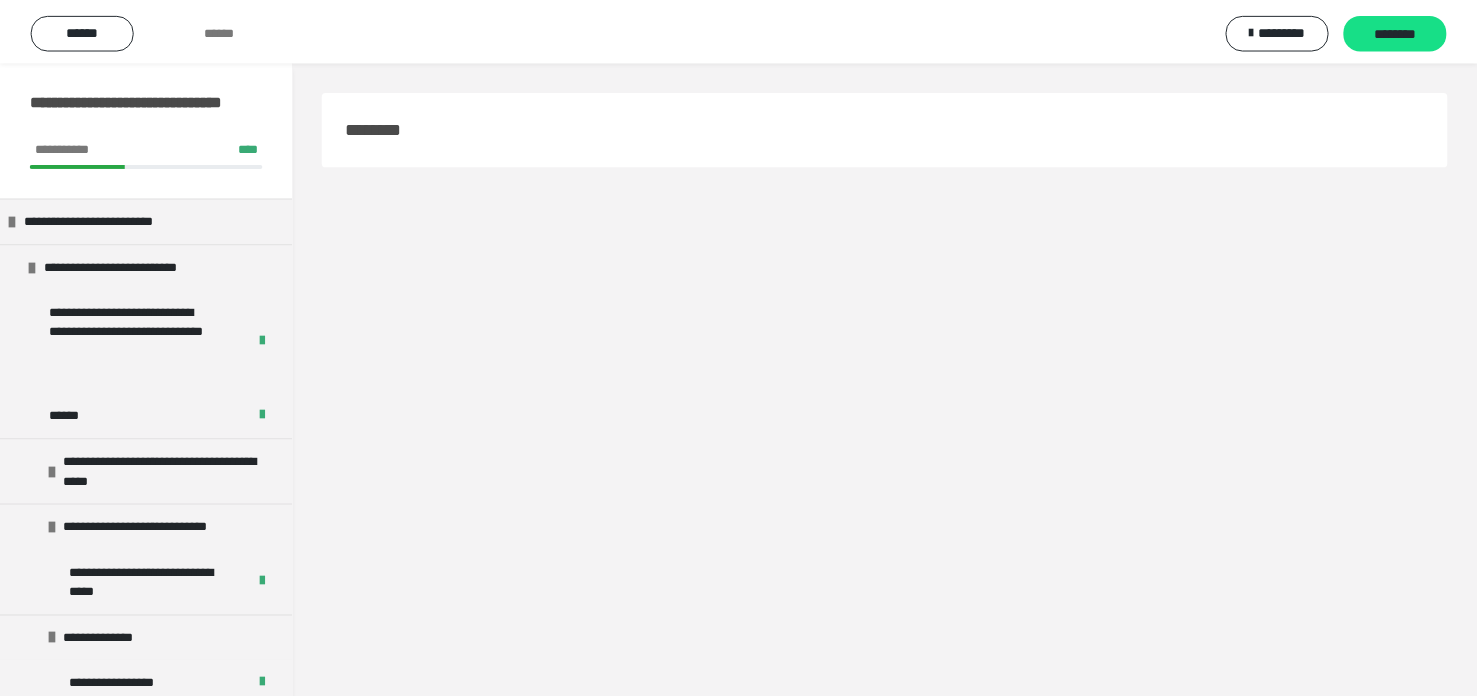 scroll, scrollTop: 0, scrollLeft: 0, axis: both 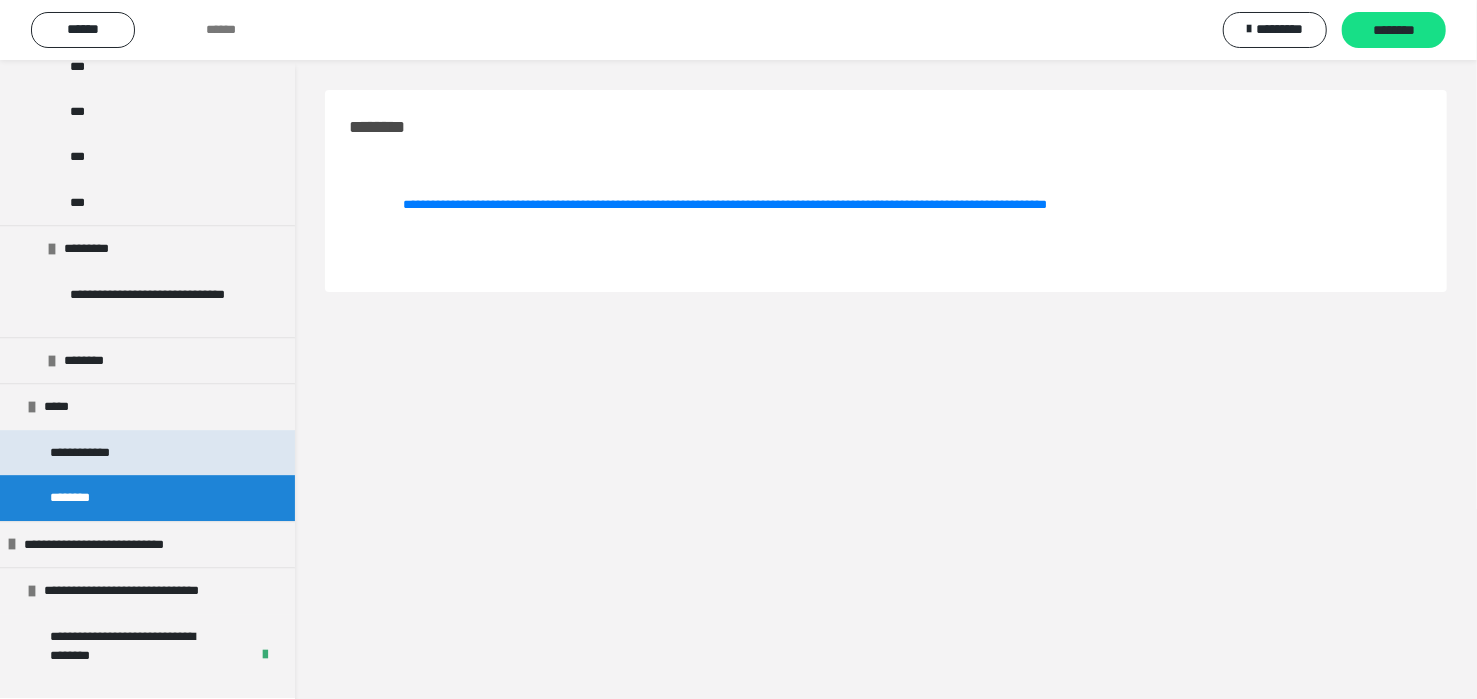 click on "**********" at bounding box center [147, 452] 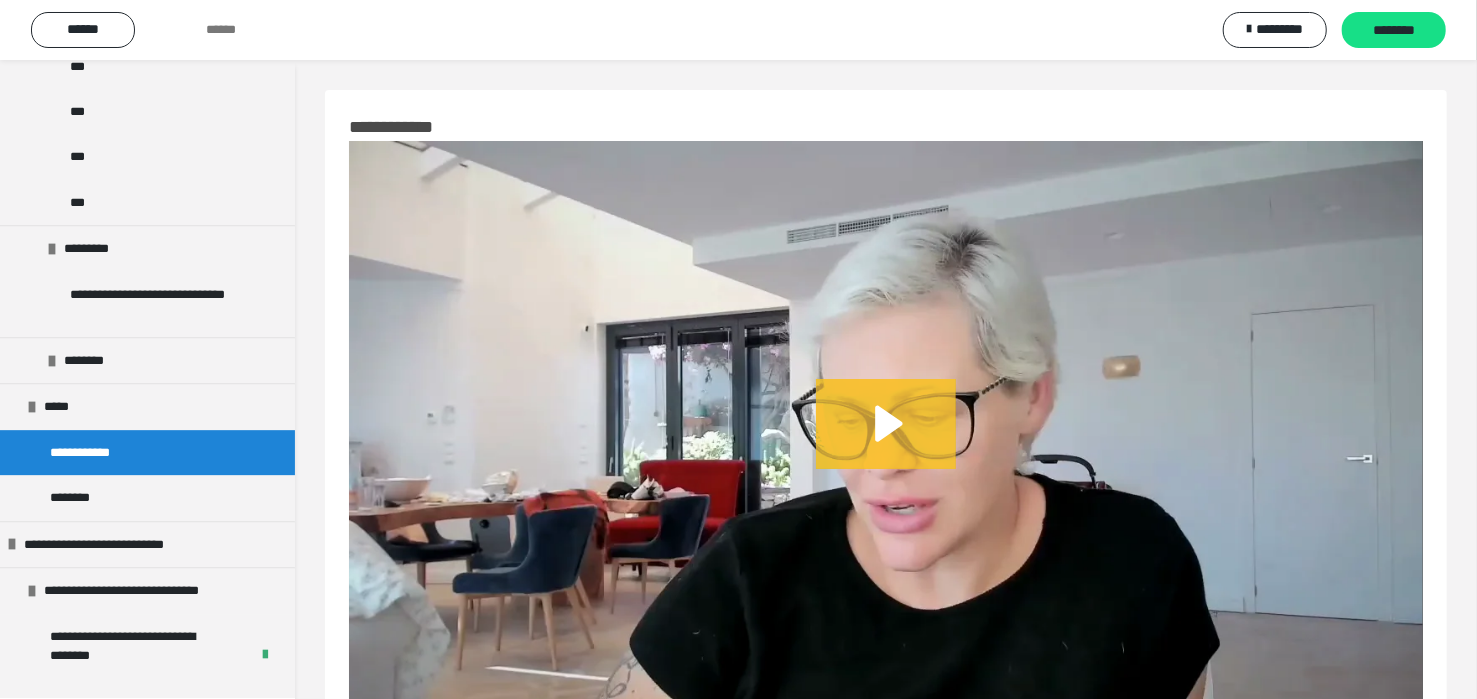click 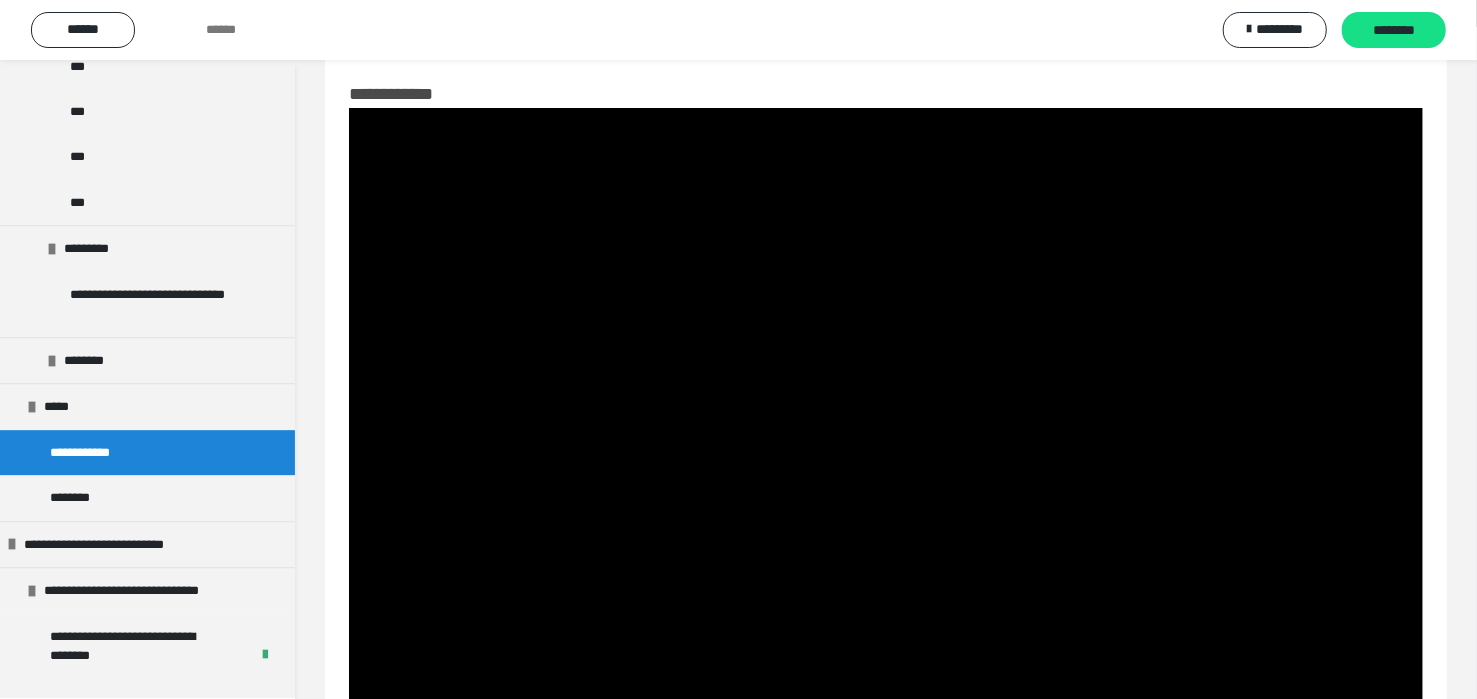 scroll, scrollTop: 99, scrollLeft: 0, axis: vertical 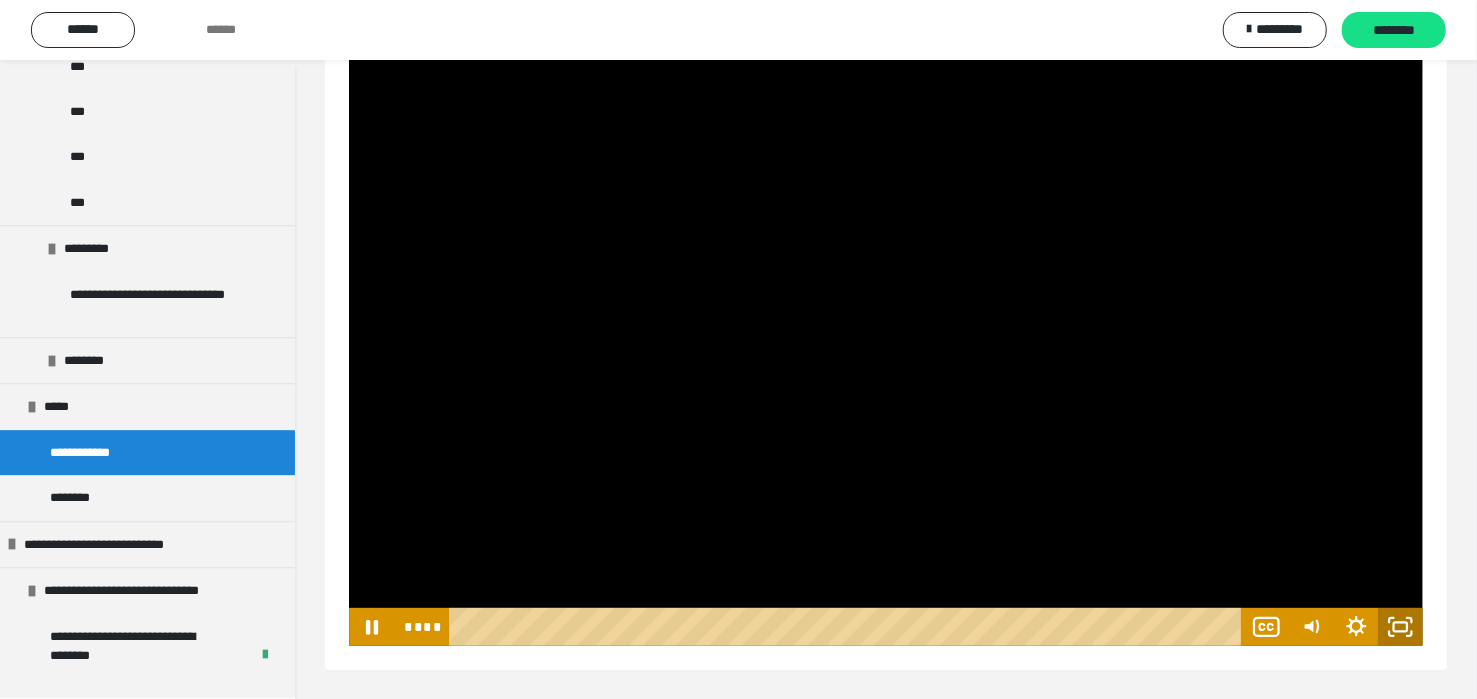click 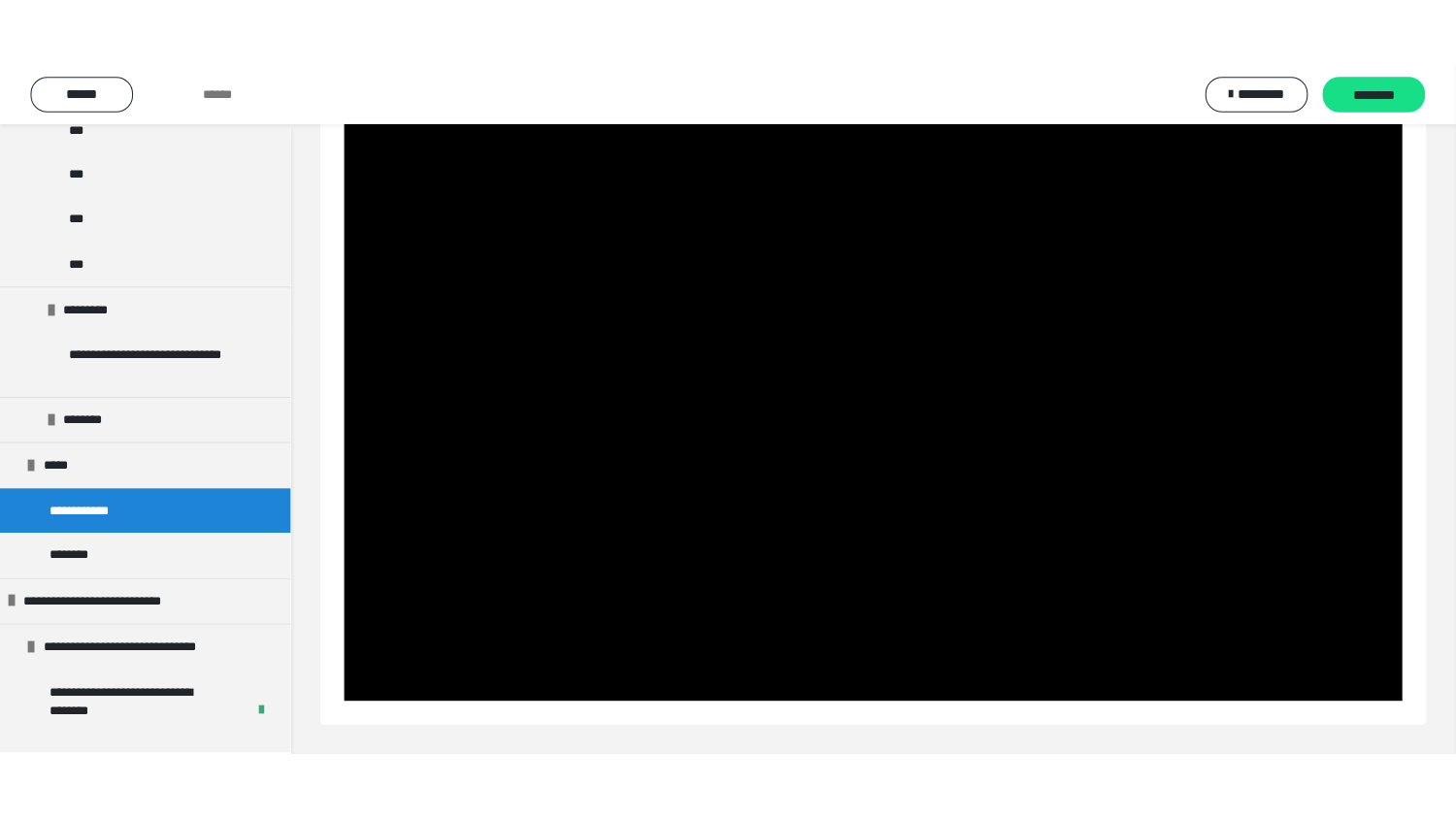 scroll, scrollTop: 58, scrollLeft: 0, axis: vertical 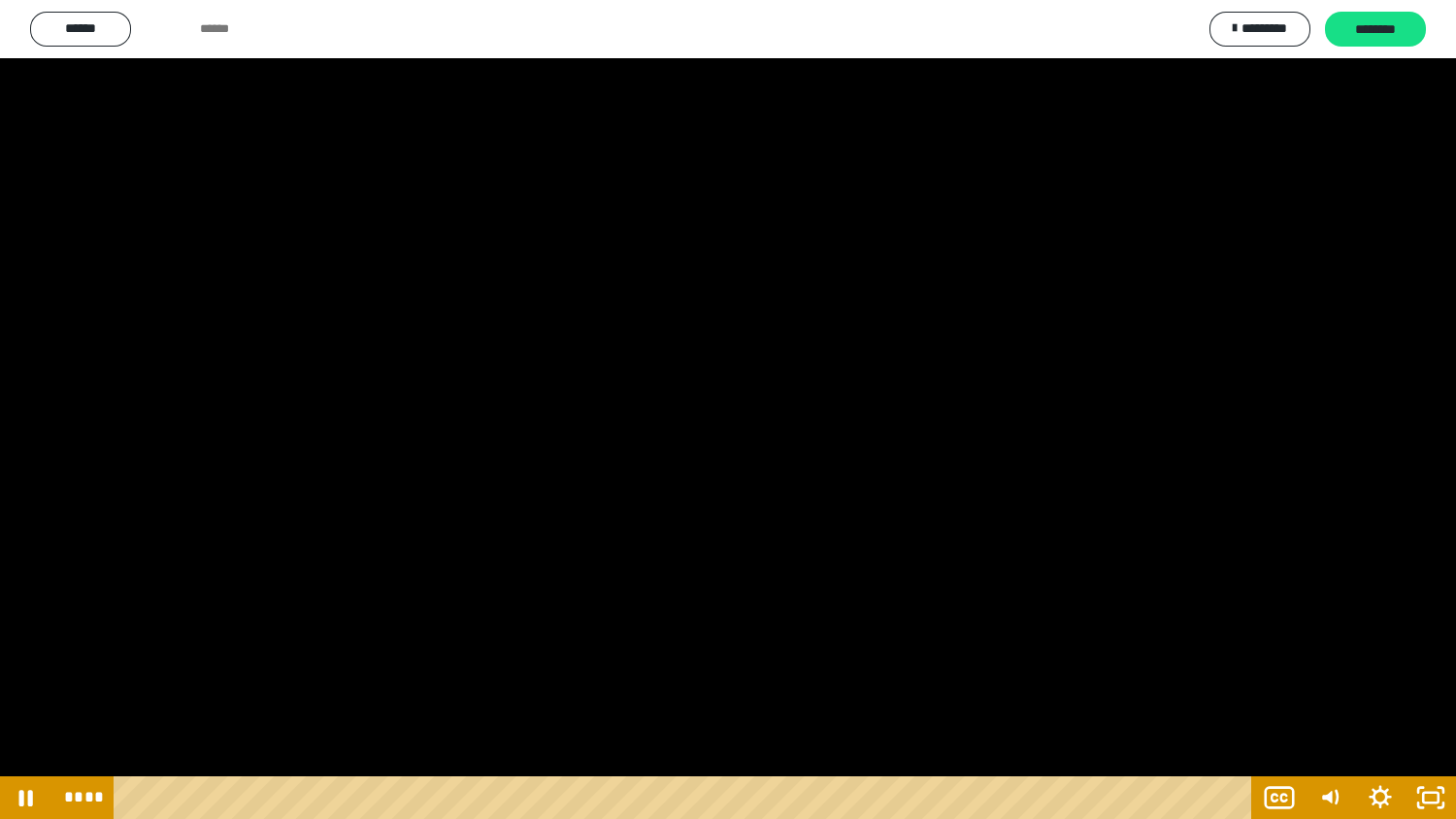 type 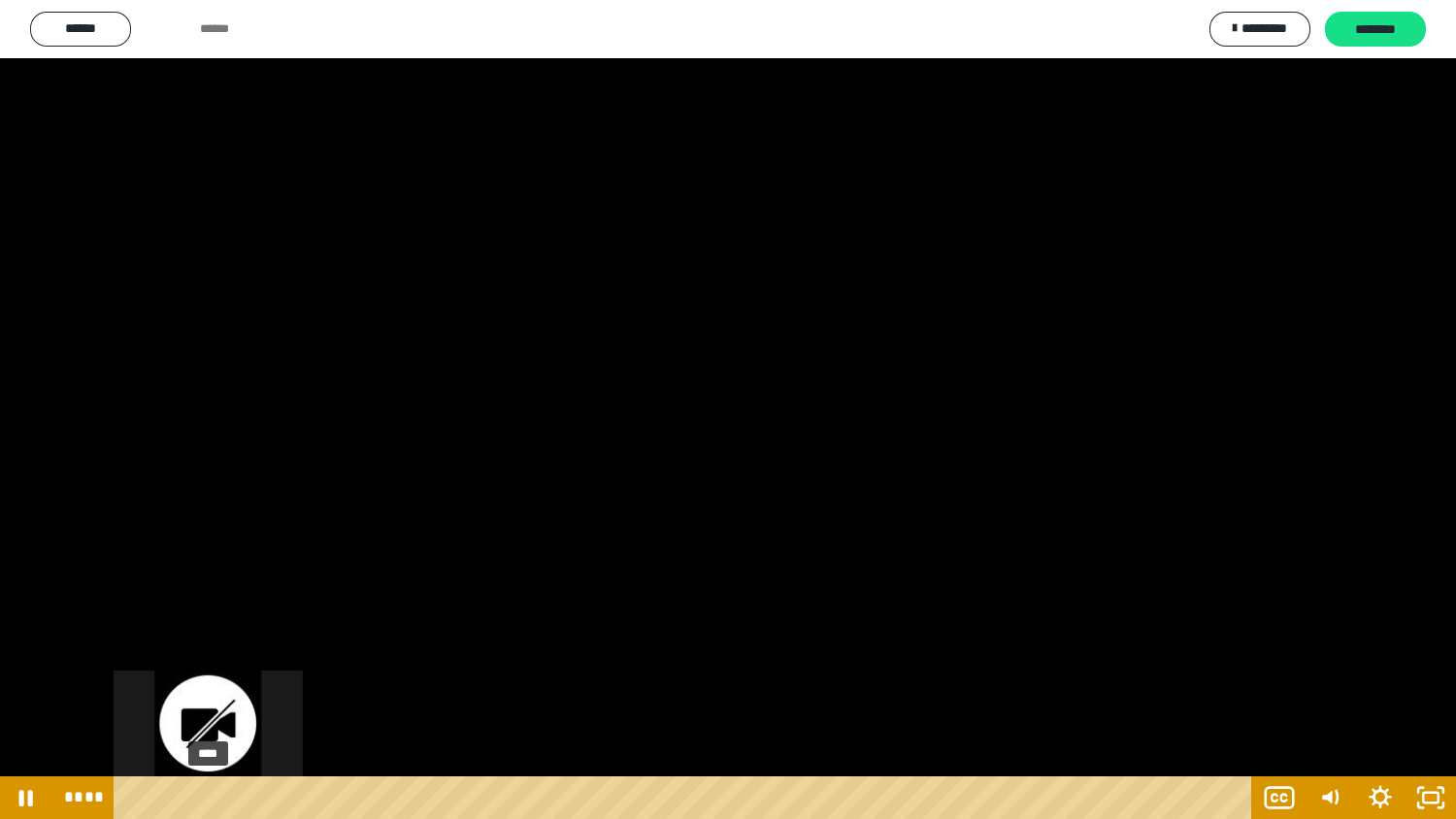 click on "****" at bounding box center [686, 798] 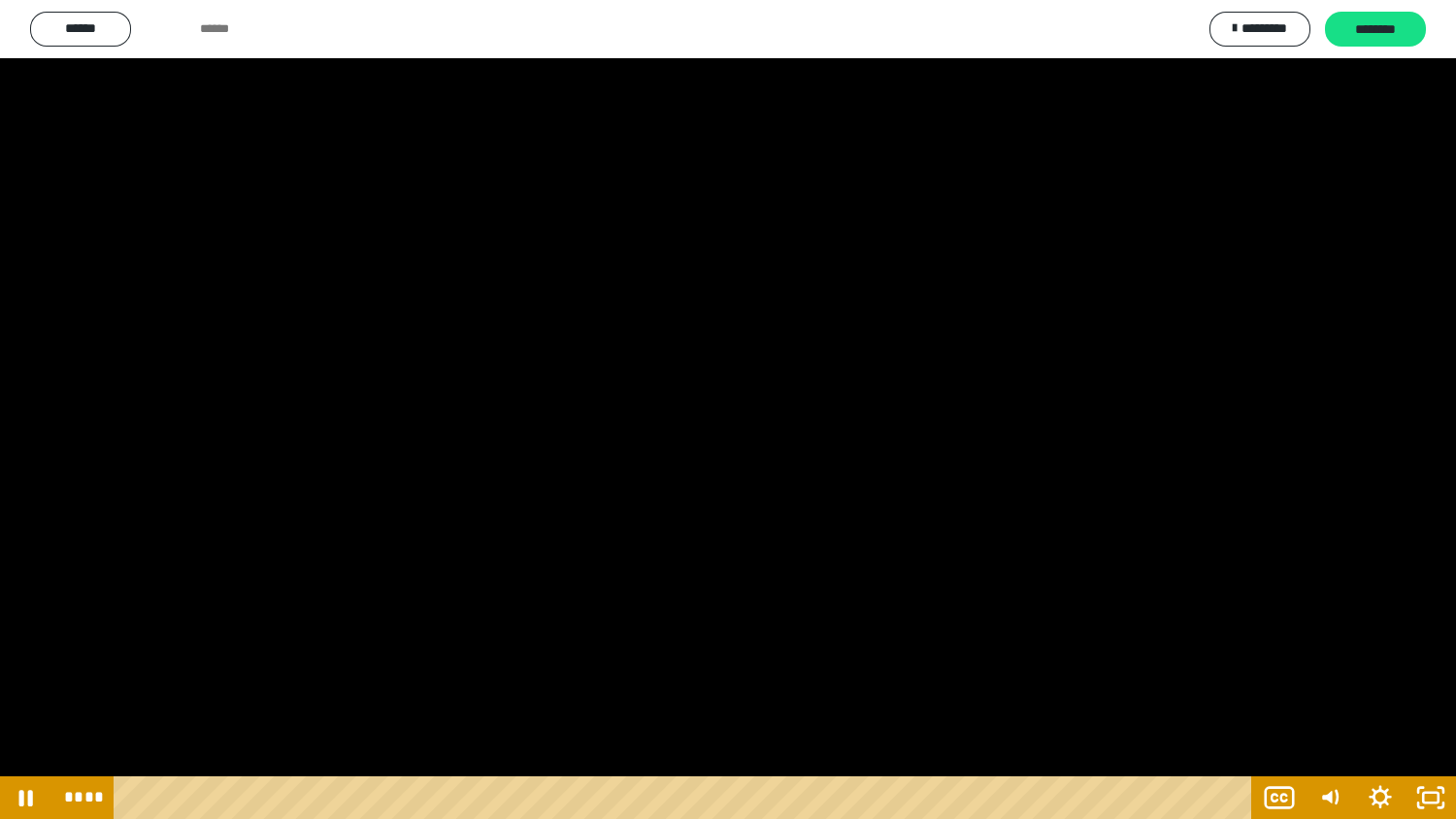 click at bounding box center [728, 410] 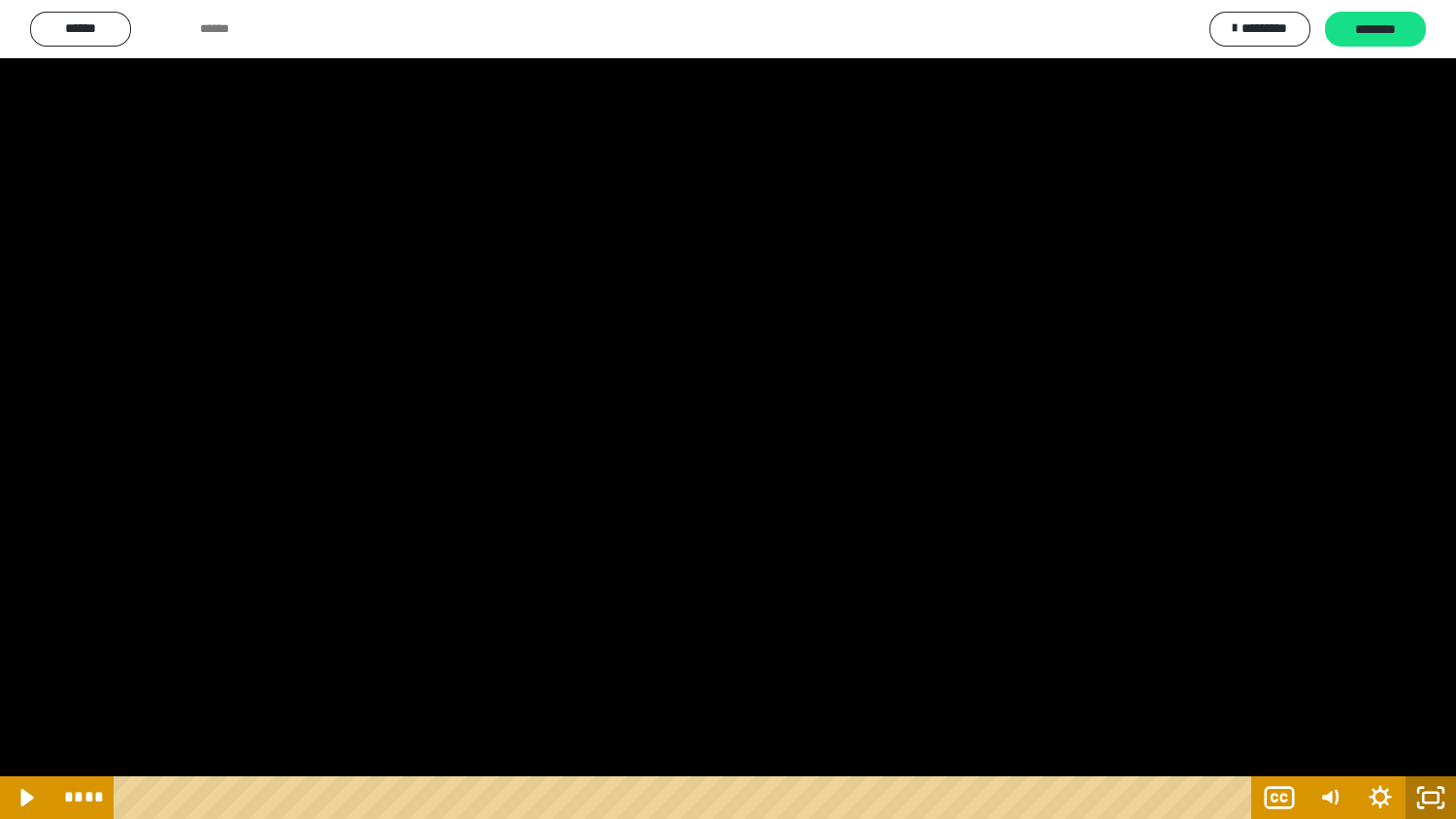 click 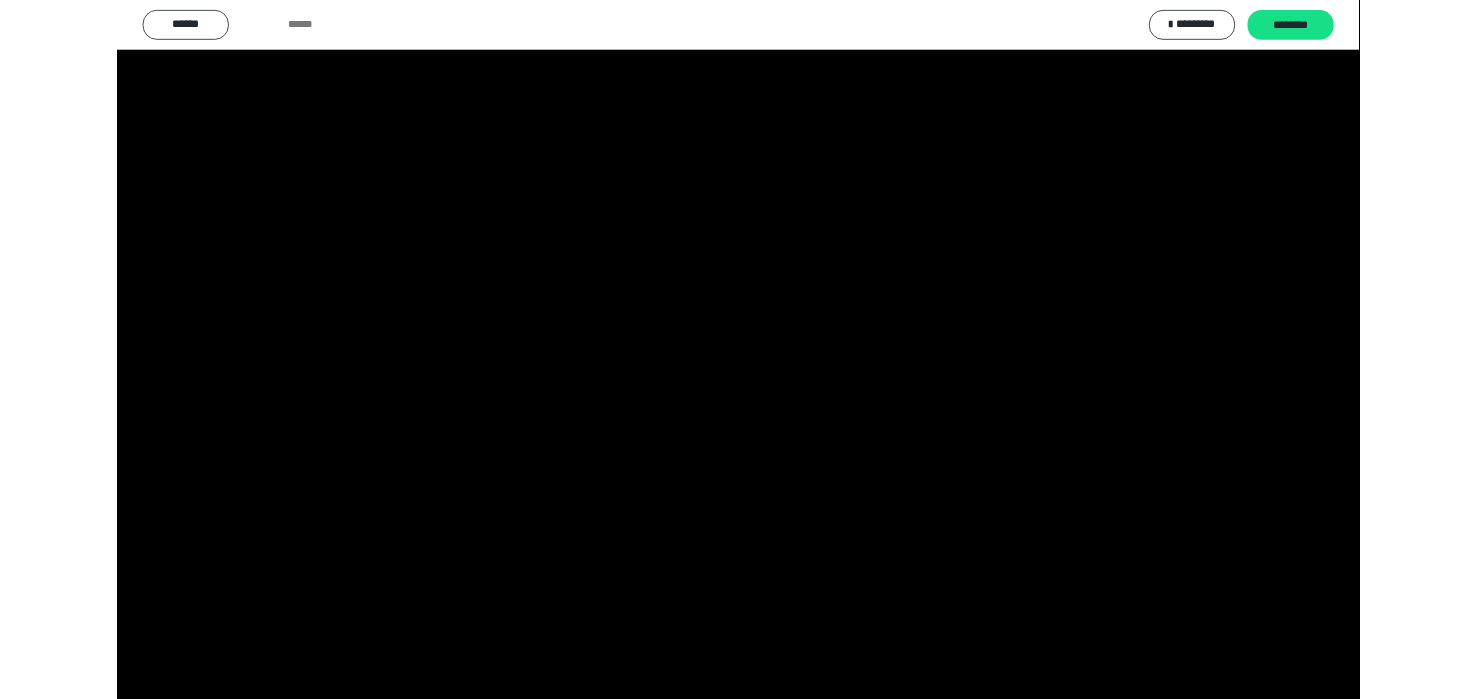 scroll, scrollTop: 3237, scrollLeft: 0, axis: vertical 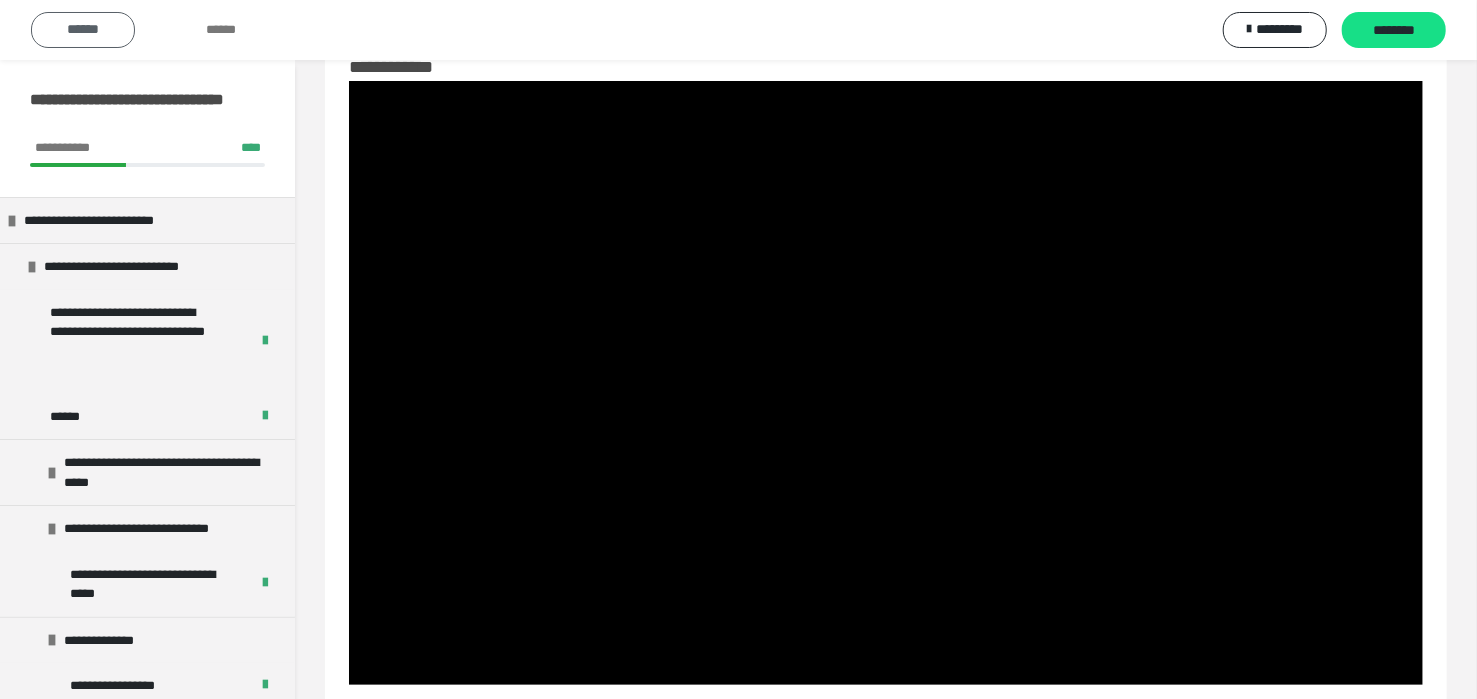 click on "******" at bounding box center [83, 29] 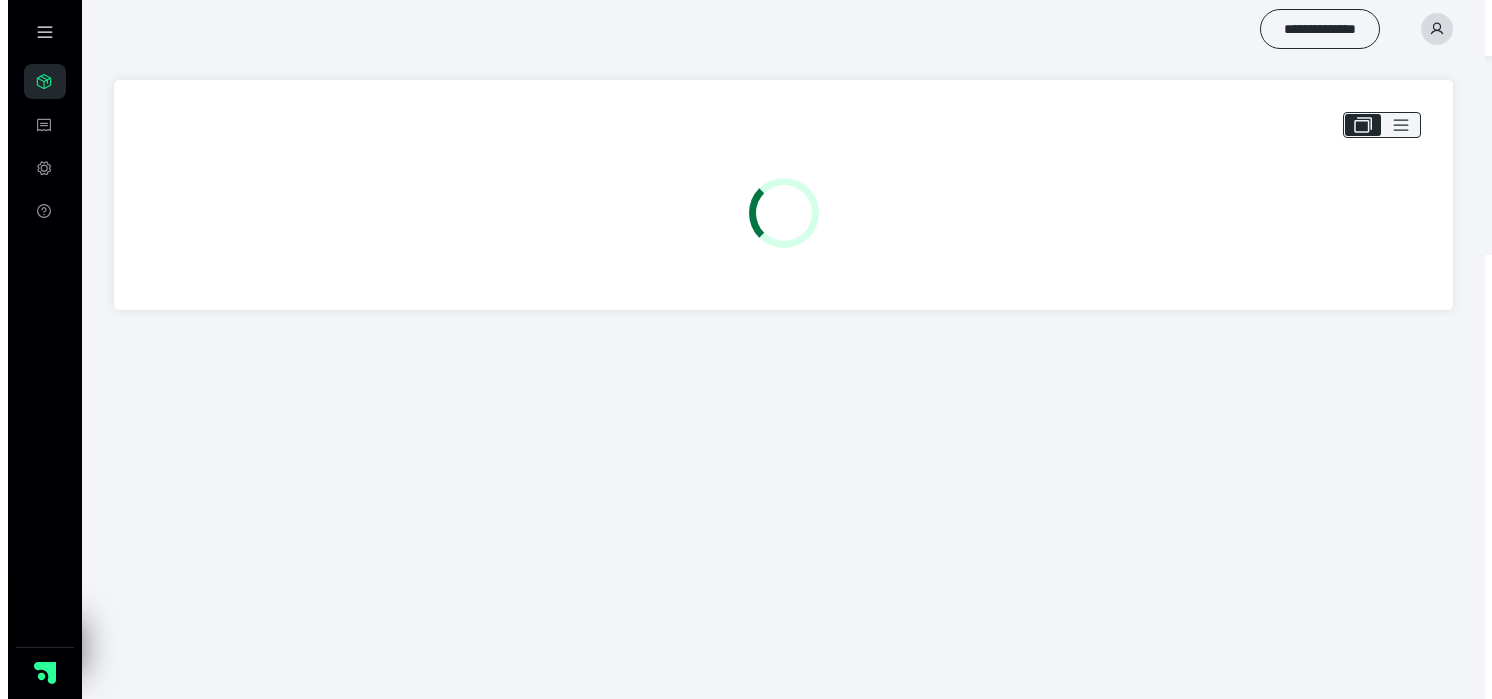 scroll, scrollTop: 0, scrollLeft: 0, axis: both 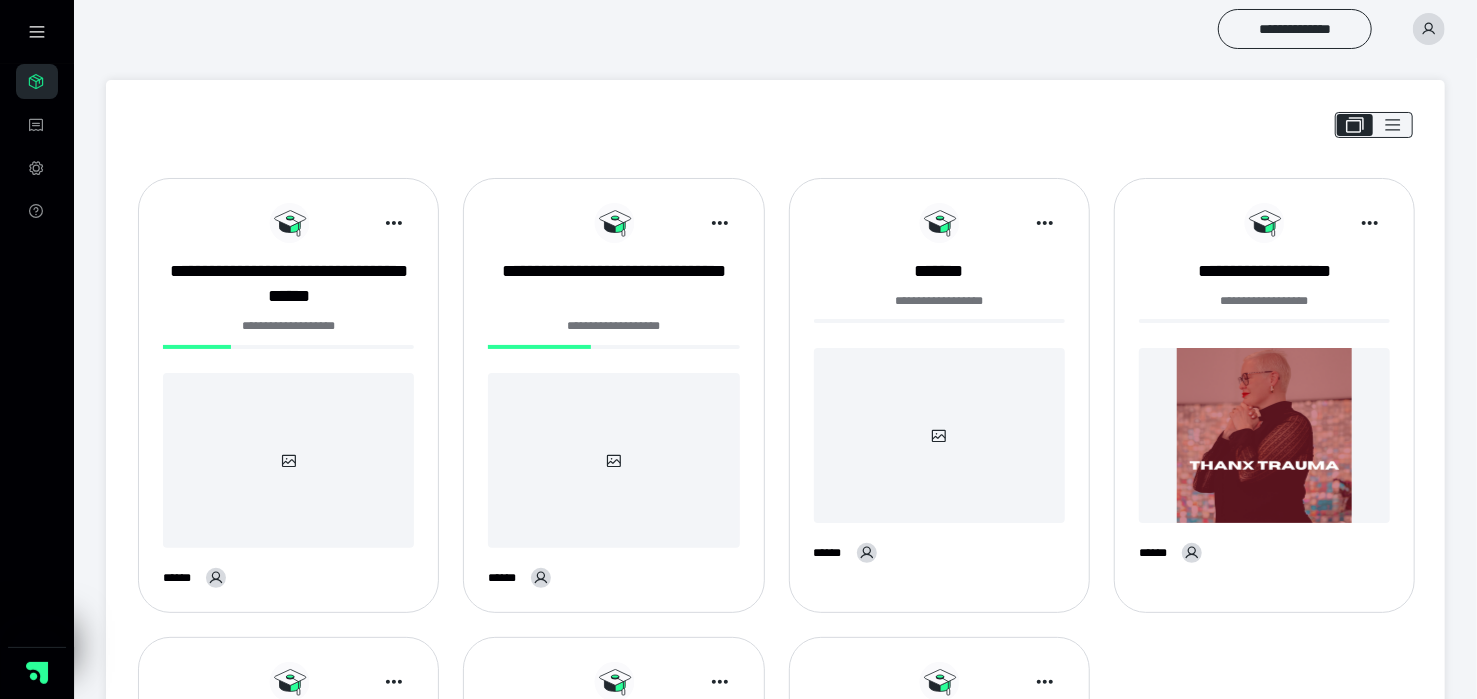 click at bounding box center (288, 460) 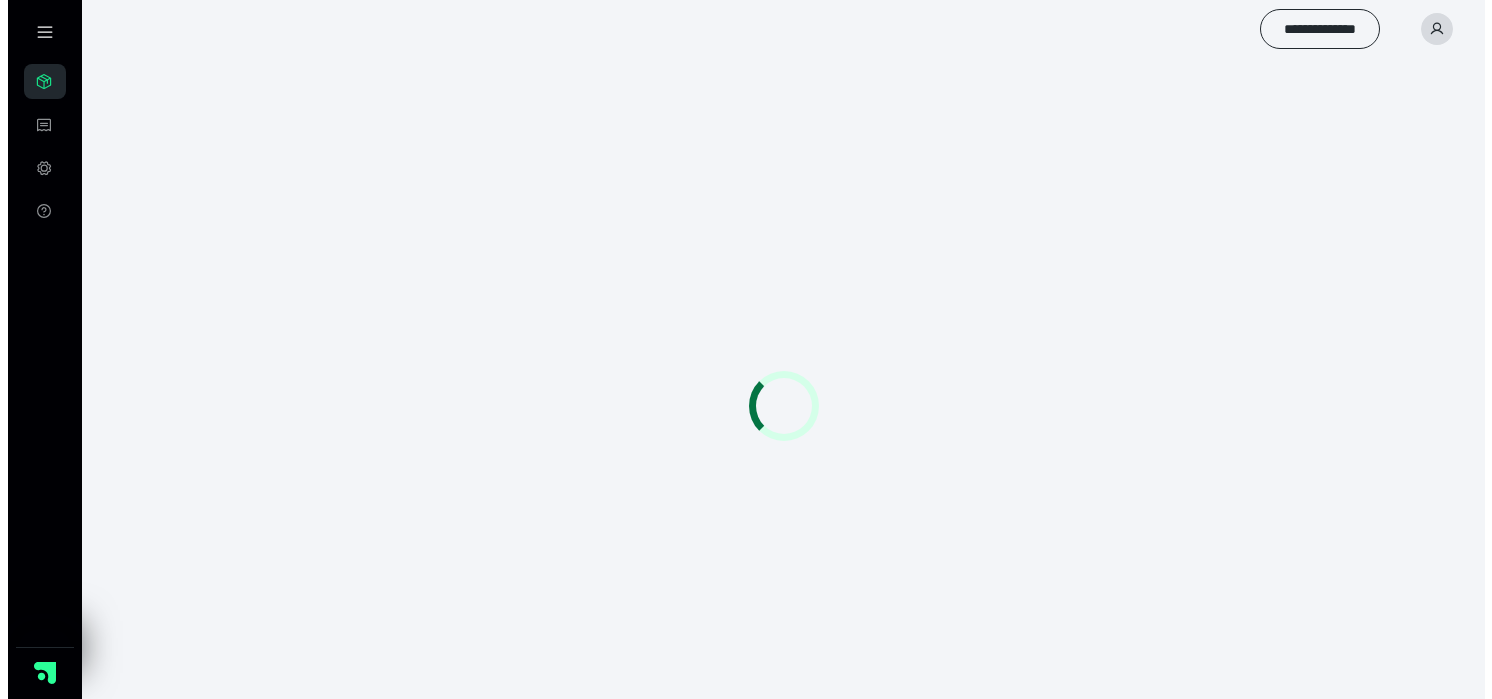 scroll, scrollTop: 0, scrollLeft: 0, axis: both 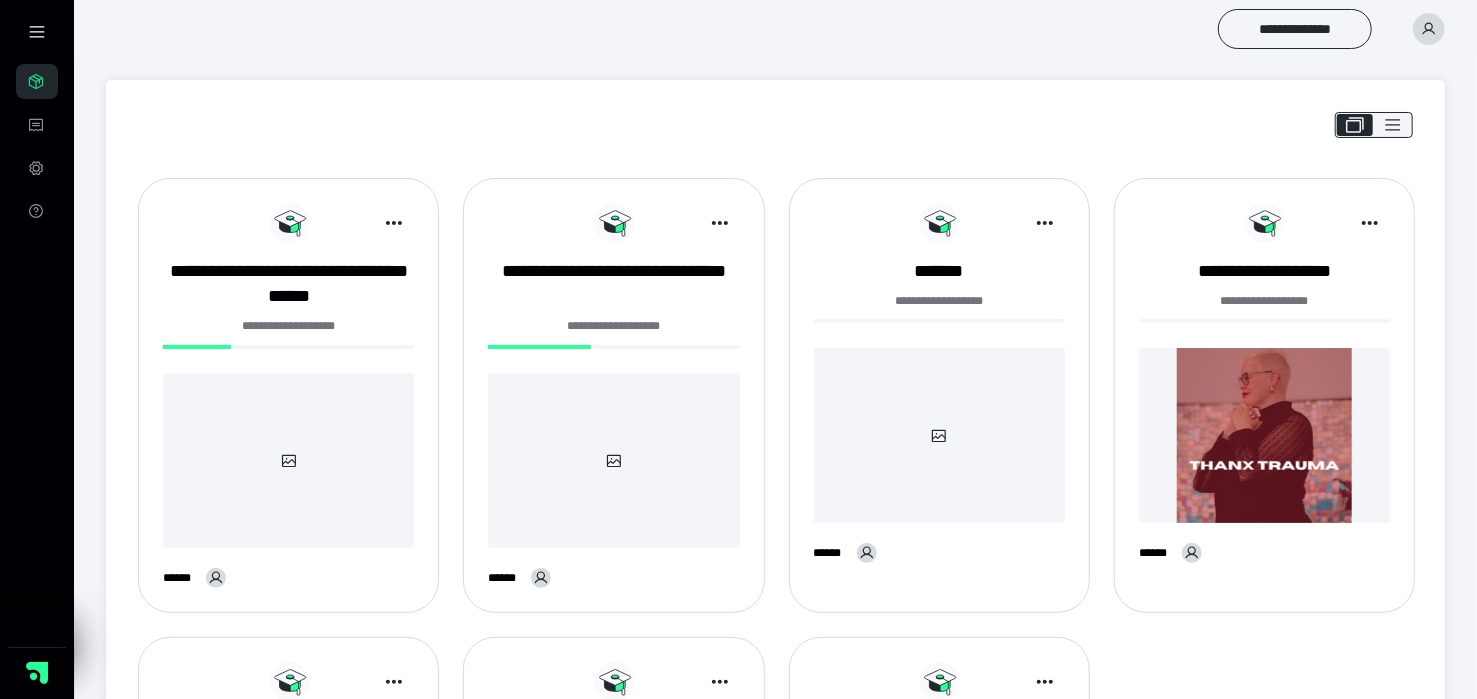 click at bounding box center [613, 460] 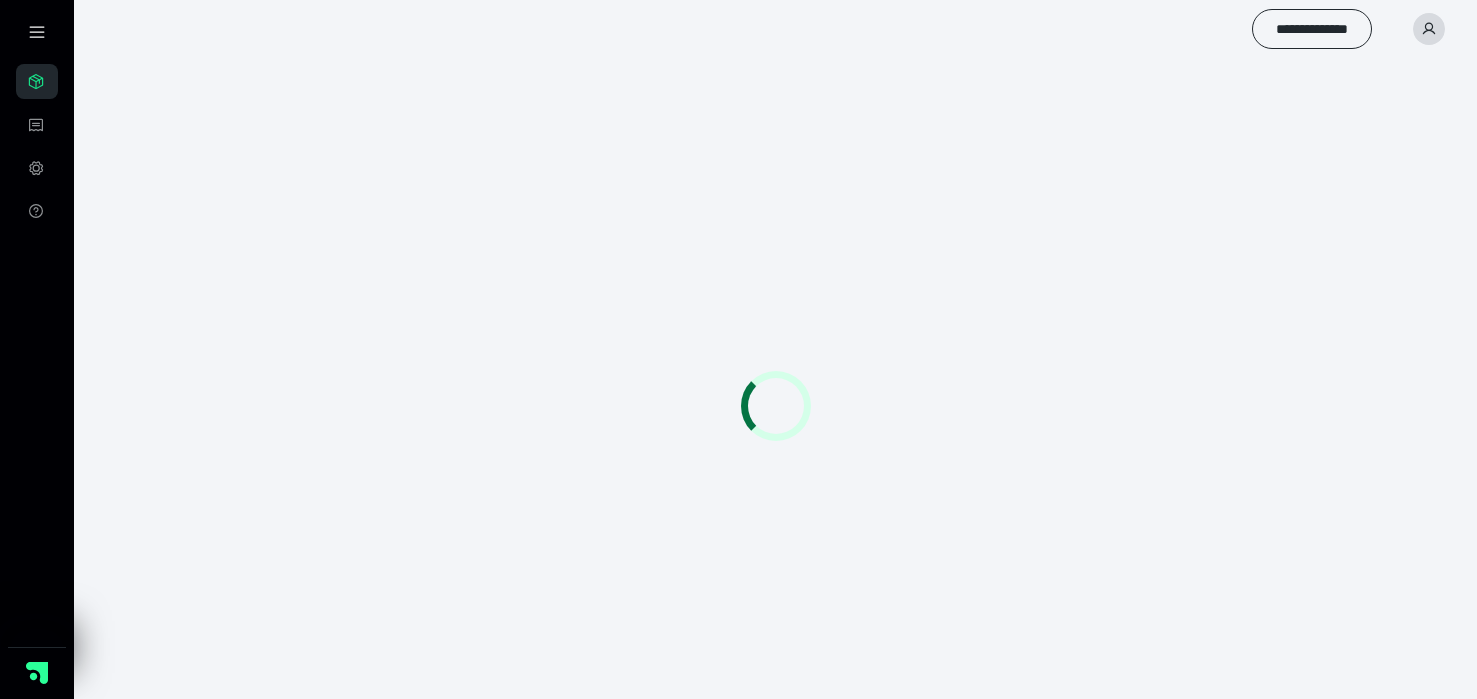scroll, scrollTop: 0, scrollLeft: 0, axis: both 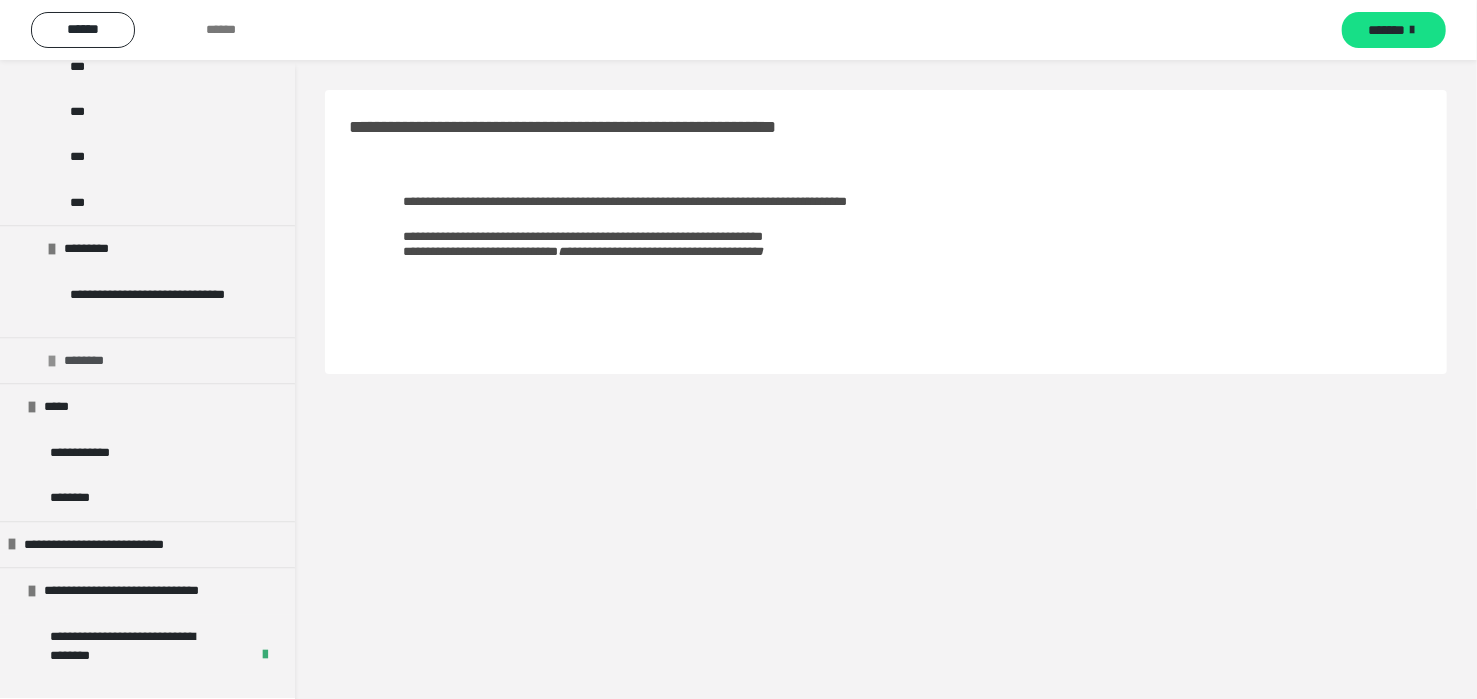 click on "********" at bounding box center [147, 360] 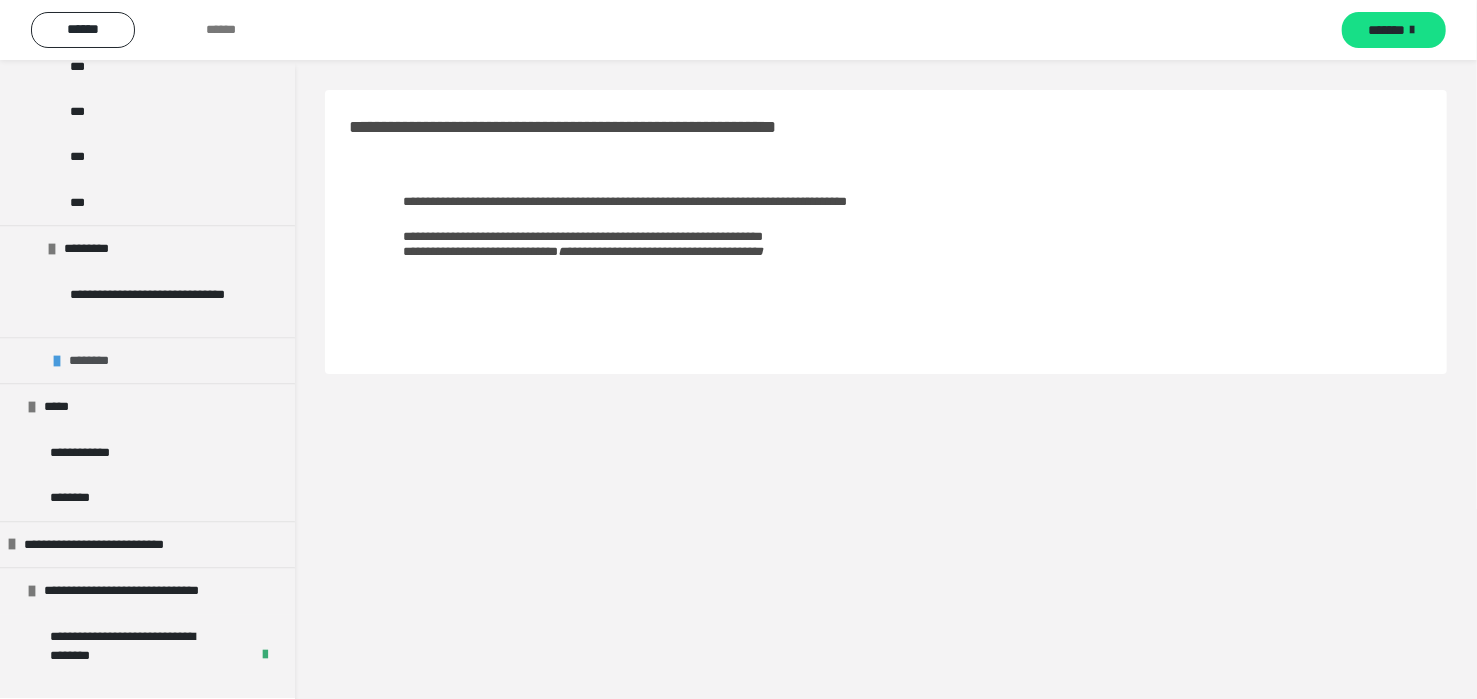 click on "********" at bounding box center (147, 360) 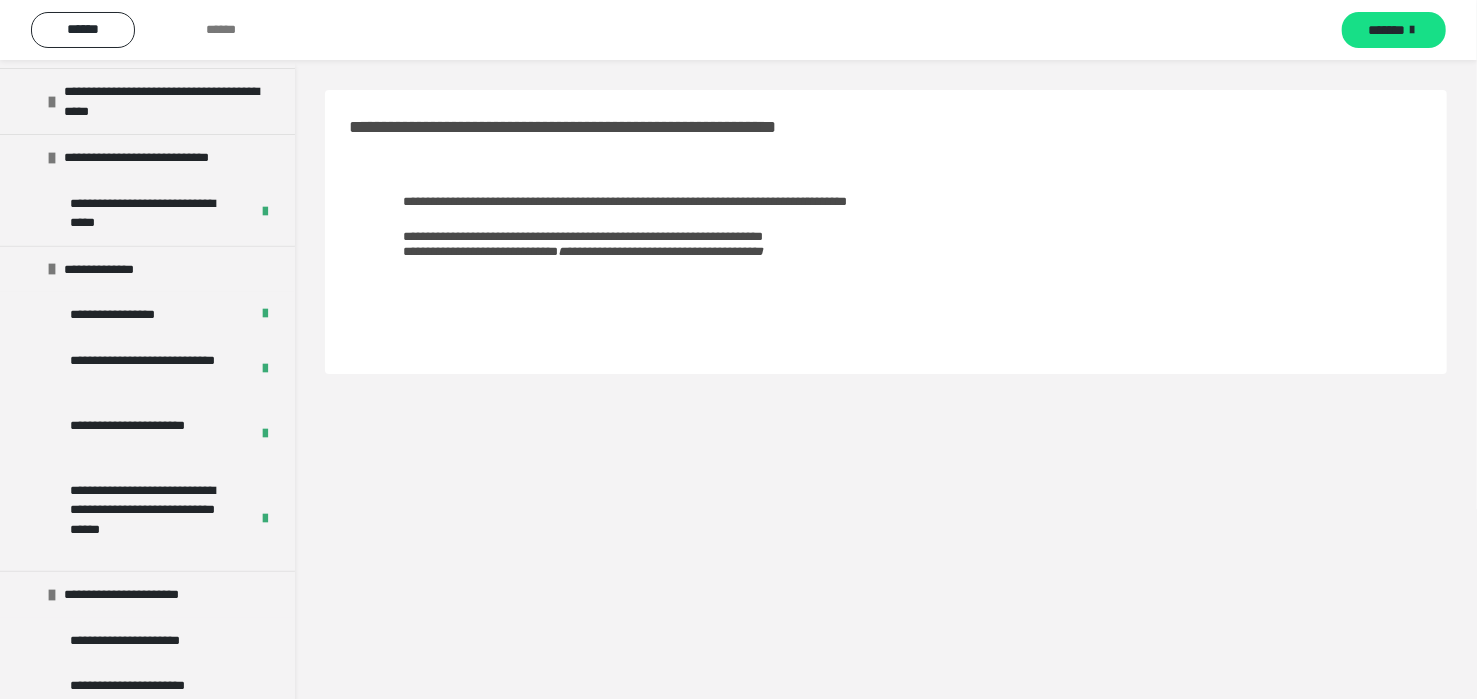 scroll, scrollTop: 362, scrollLeft: 0, axis: vertical 